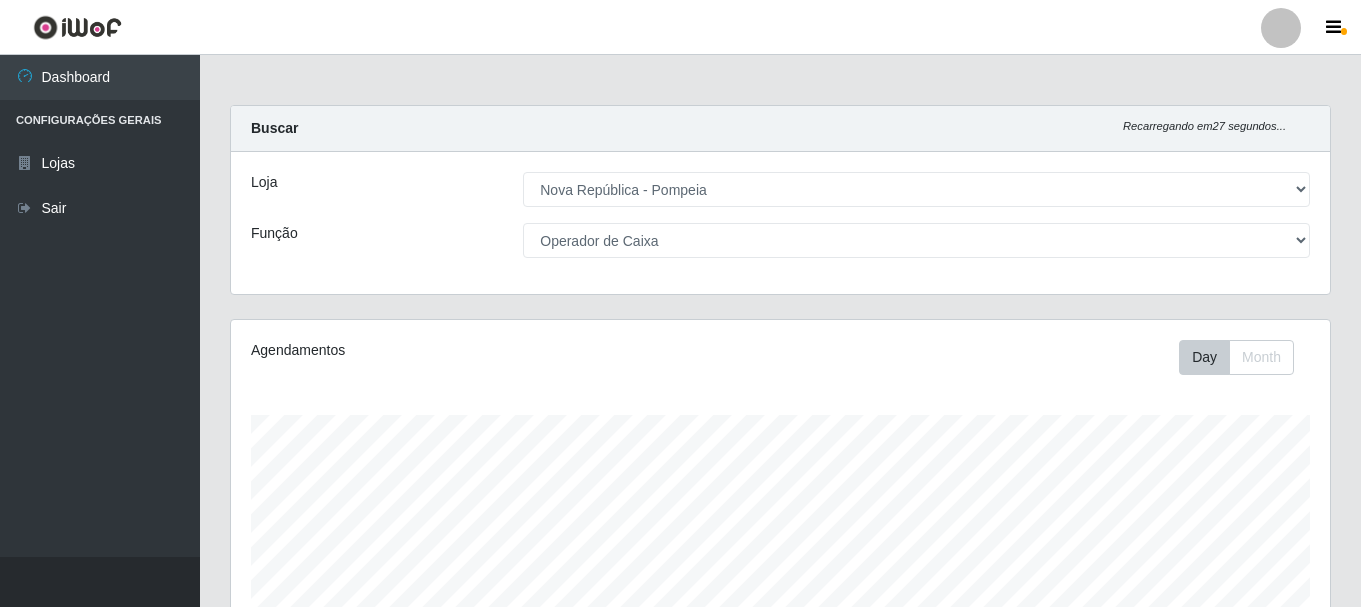 select on "64" 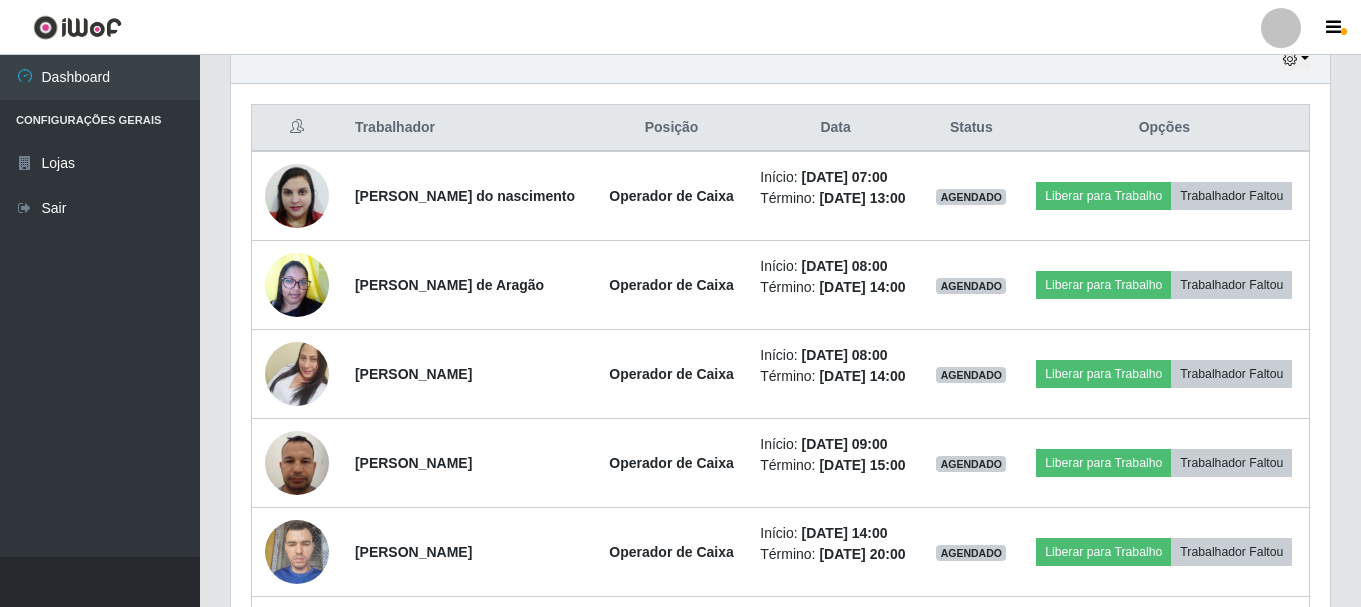 scroll, scrollTop: 999585, scrollLeft: 998901, axis: both 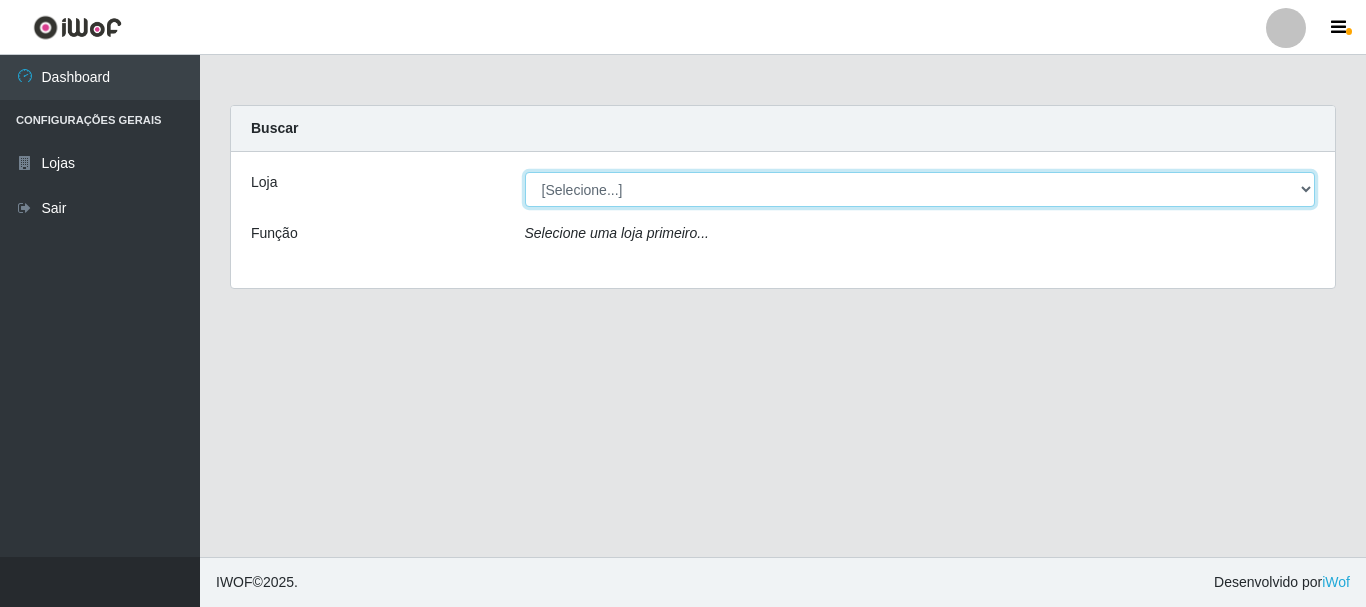 click on "[Selecione...] [GEOGRAPHIC_DATA] [GEOGRAPHIC_DATA]" at bounding box center [920, 189] 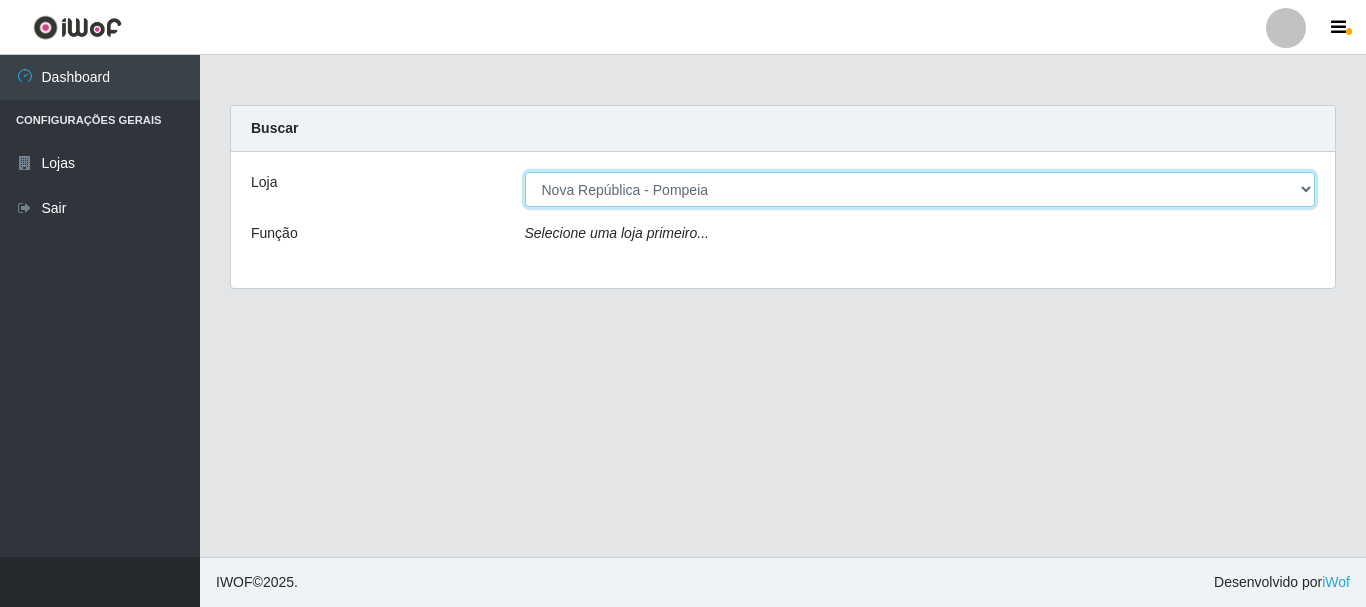 click on "[Selecione...] [GEOGRAPHIC_DATA] [GEOGRAPHIC_DATA]" at bounding box center (920, 189) 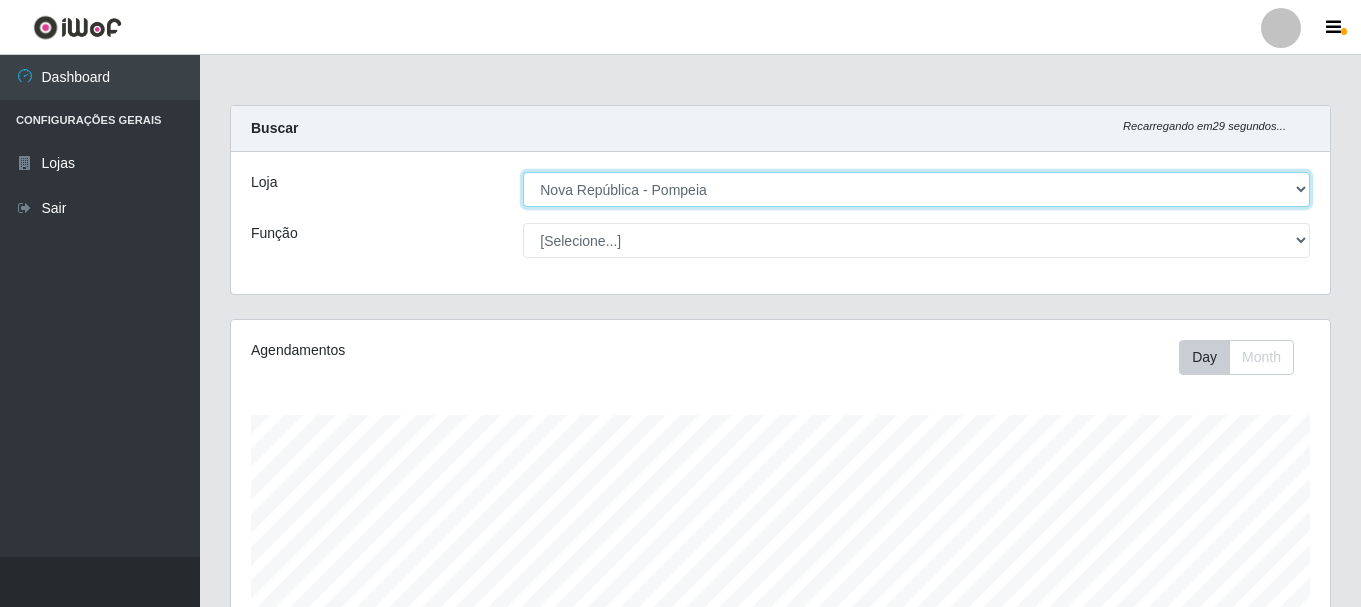 scroll, scrollTop: 999585, scrollLeft: 998901, axis: both 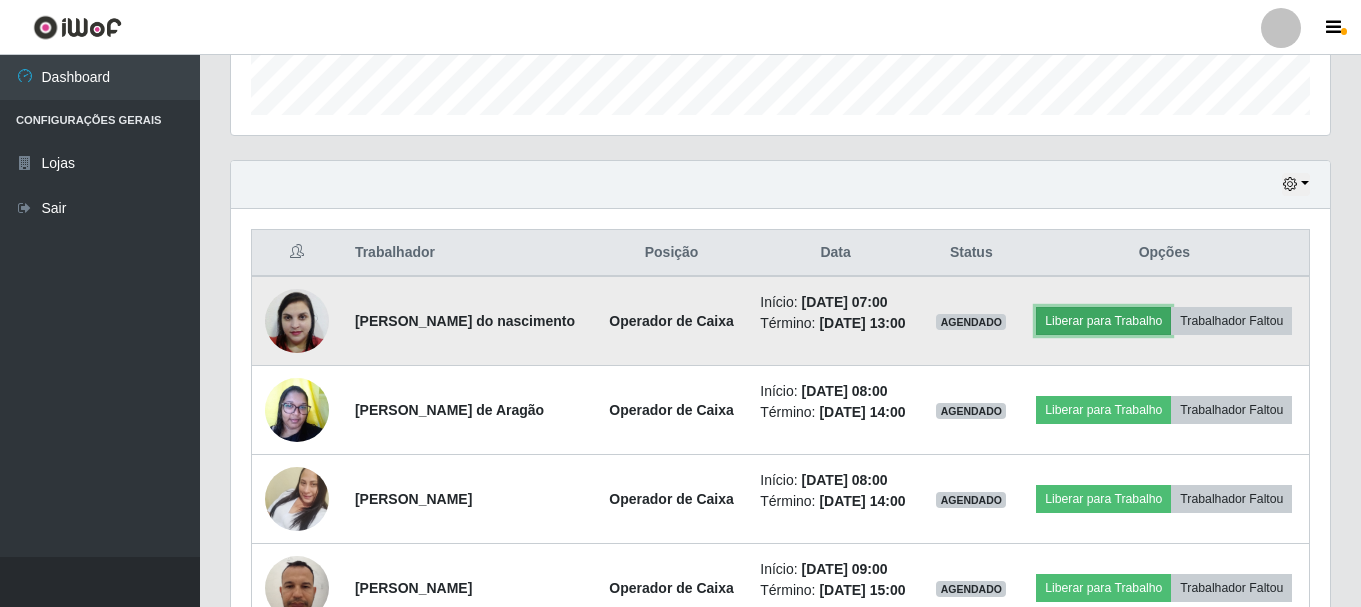 click on "Liberar para Trabalho" at bounding box center [1103, 321] 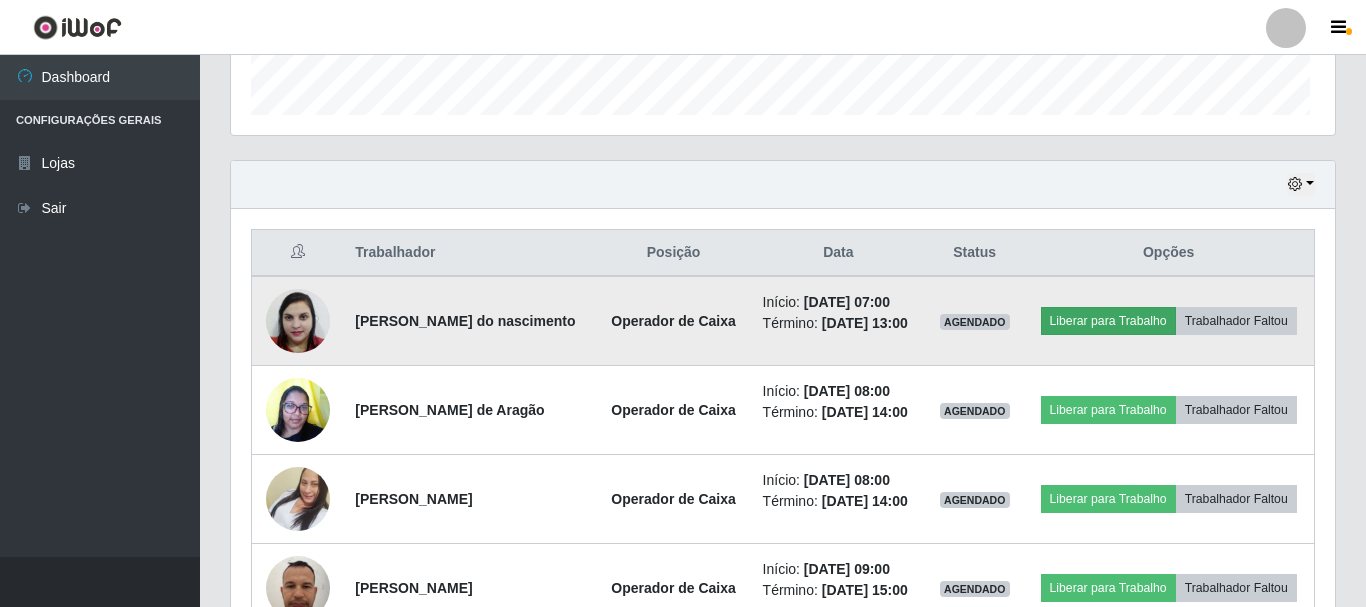 scroll, scrollTop: 999585, scrollLeft: 998911, axis: both 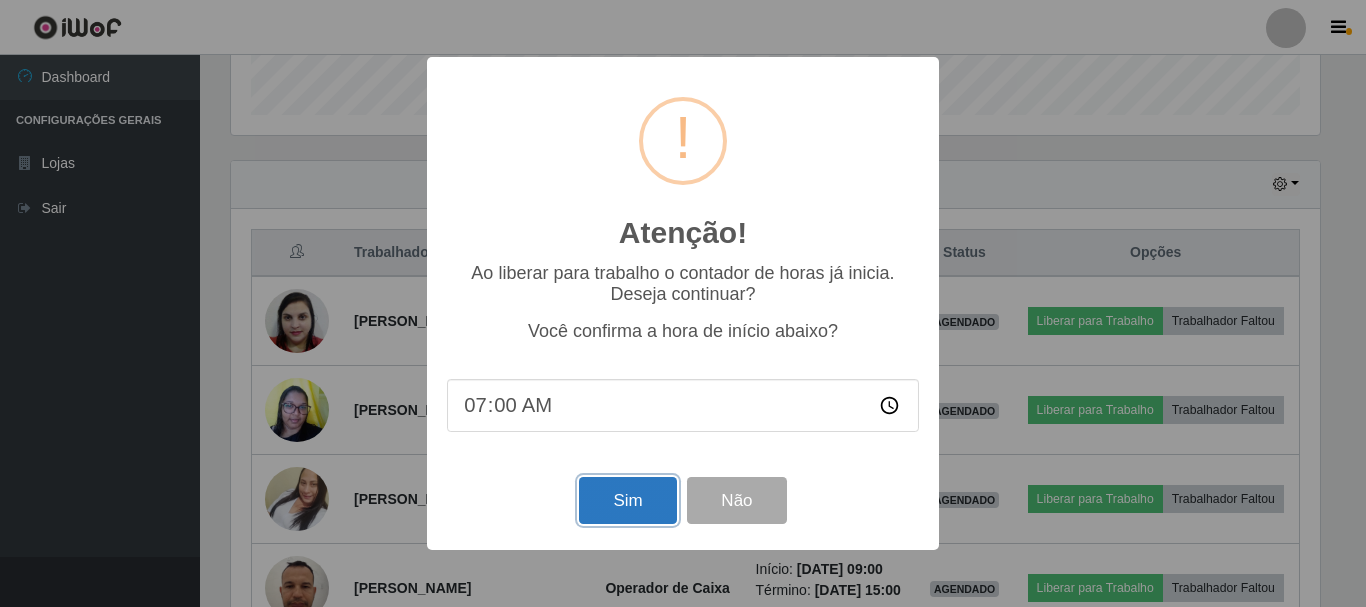 click on "Sim" at bounding box center (627, 500) 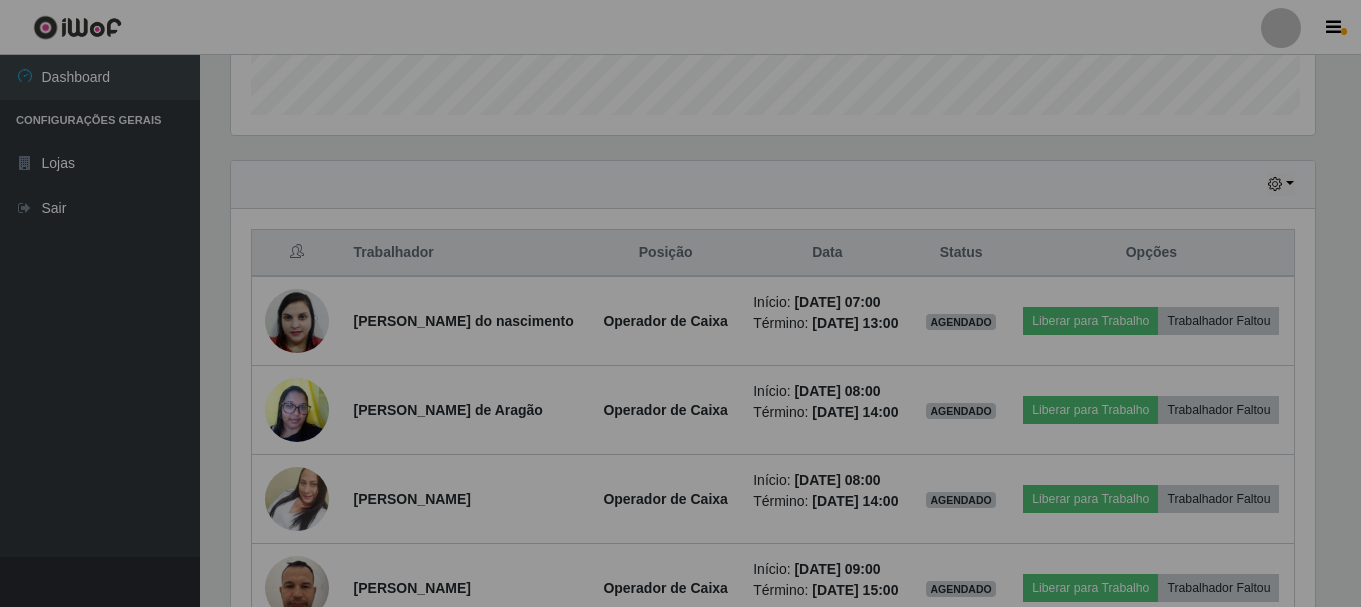 scroll, scrollTop: 999585, scrollLeft: 998901, axis: both 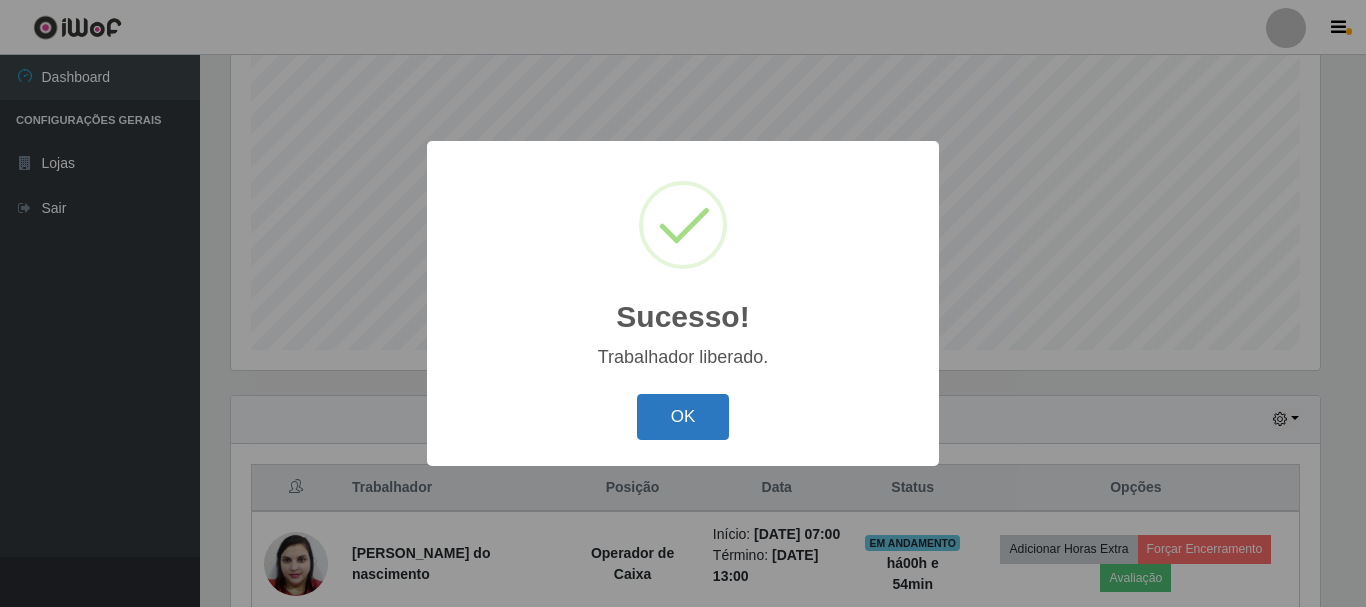 click on "OK" at bounding box center [683, 417] 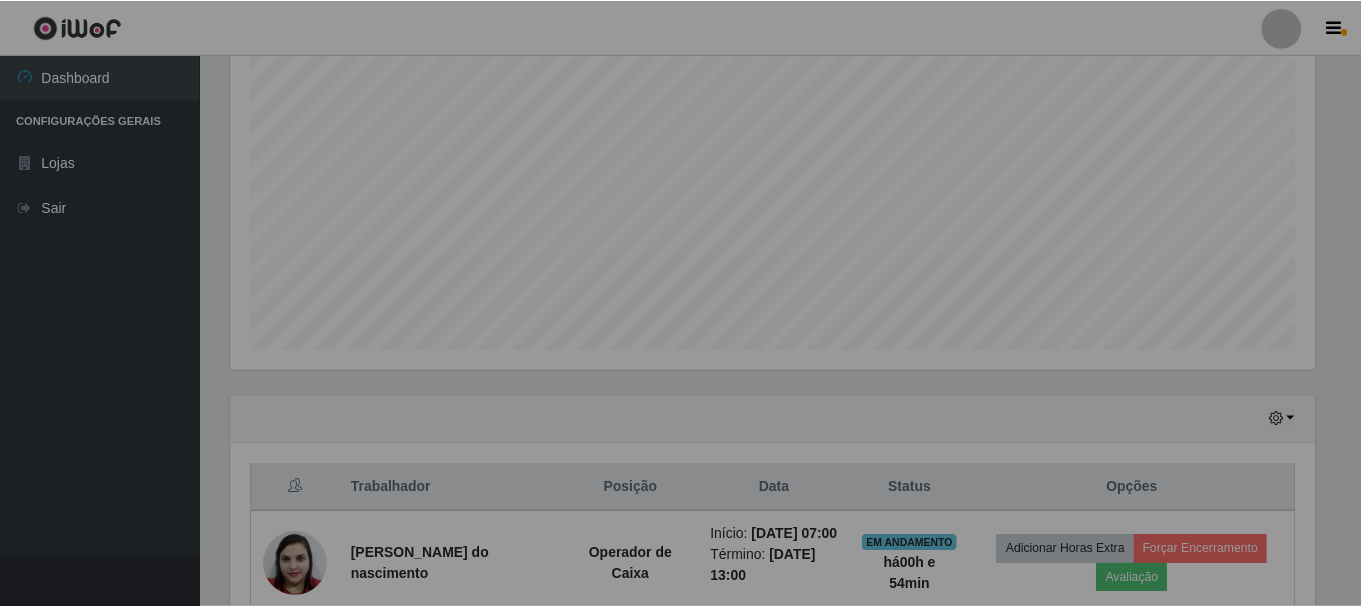scroll, scrollTop: 999585, scrollLeft: 998901, axis: both 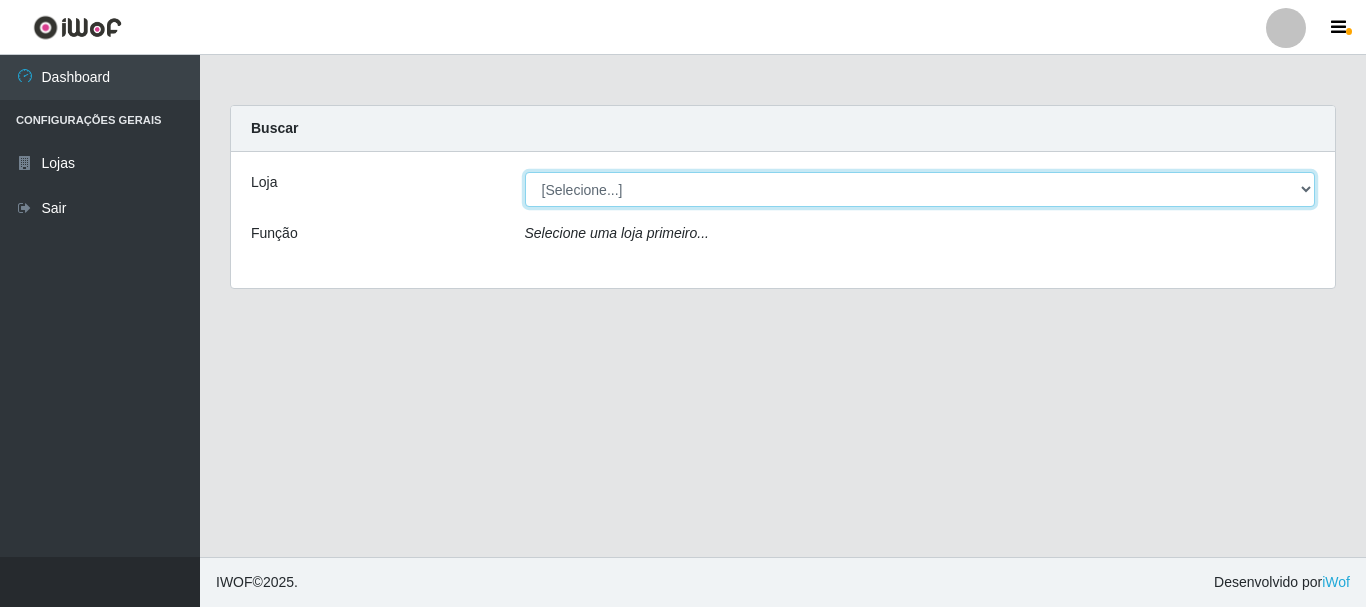 click on "[Selecione...] Nova República - Pajuçara Nova República - Pompeia" at bounding box center [920, 189] 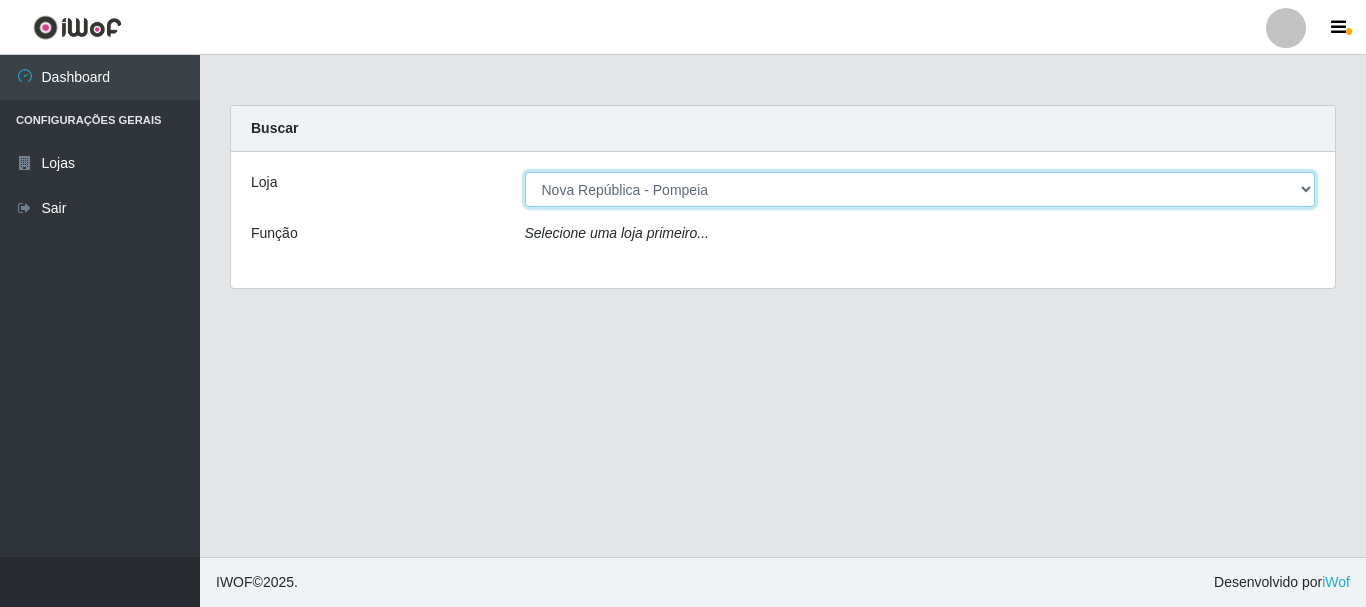 click on "[Selecione...] Nova República - Pajuçara Nova República - Pompeia" at bounding box center (920, 189) 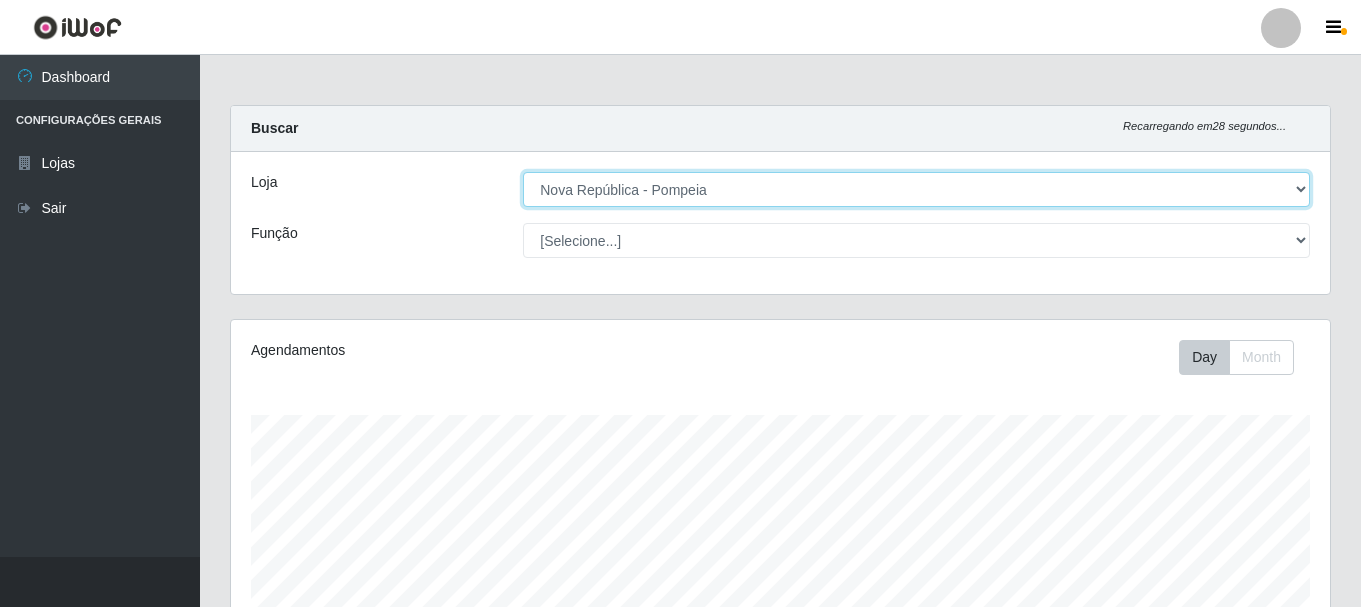 scroll, scrollTop: 999585, scrollLeft: 998901, axis: both 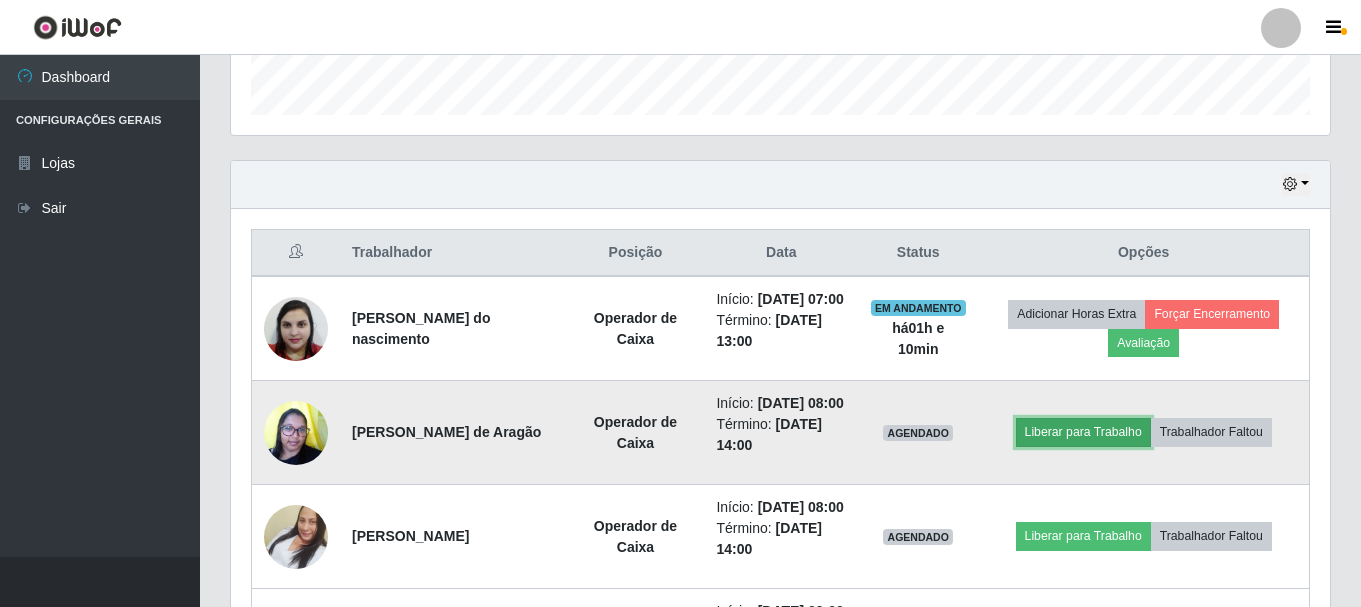 click on "Liberar para Trabalho" at bounding box center [1083, 432] 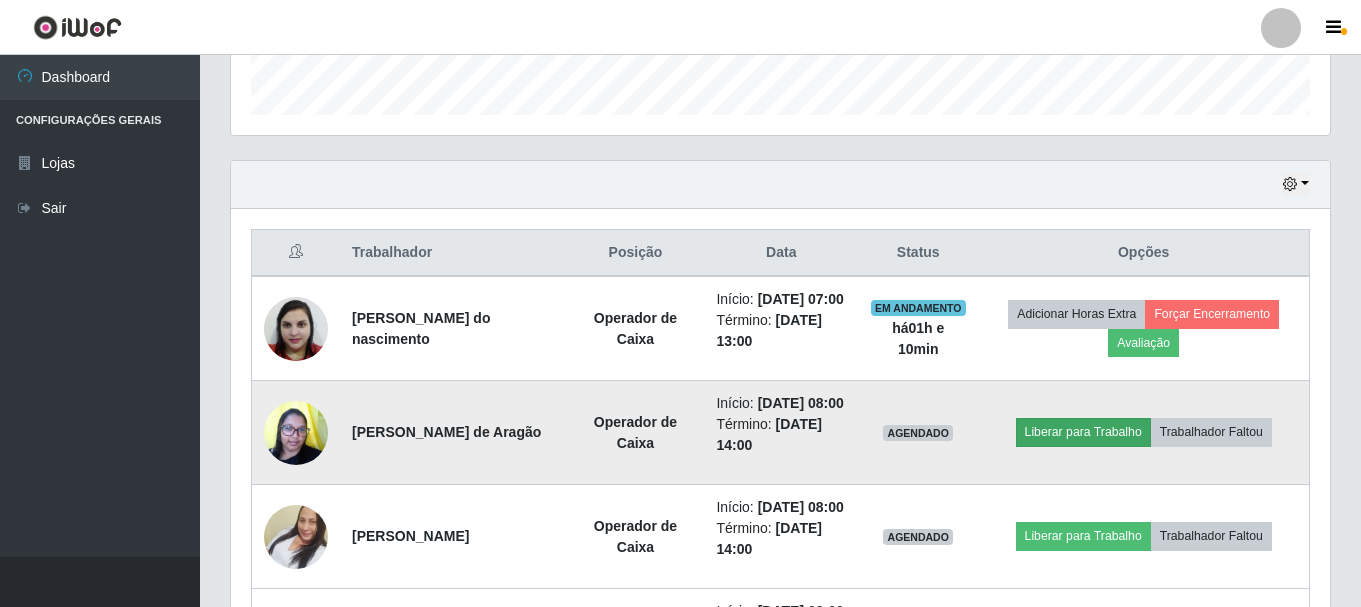 scroll, scrollTop: 999585, scrollLeft: 998911, axis: both 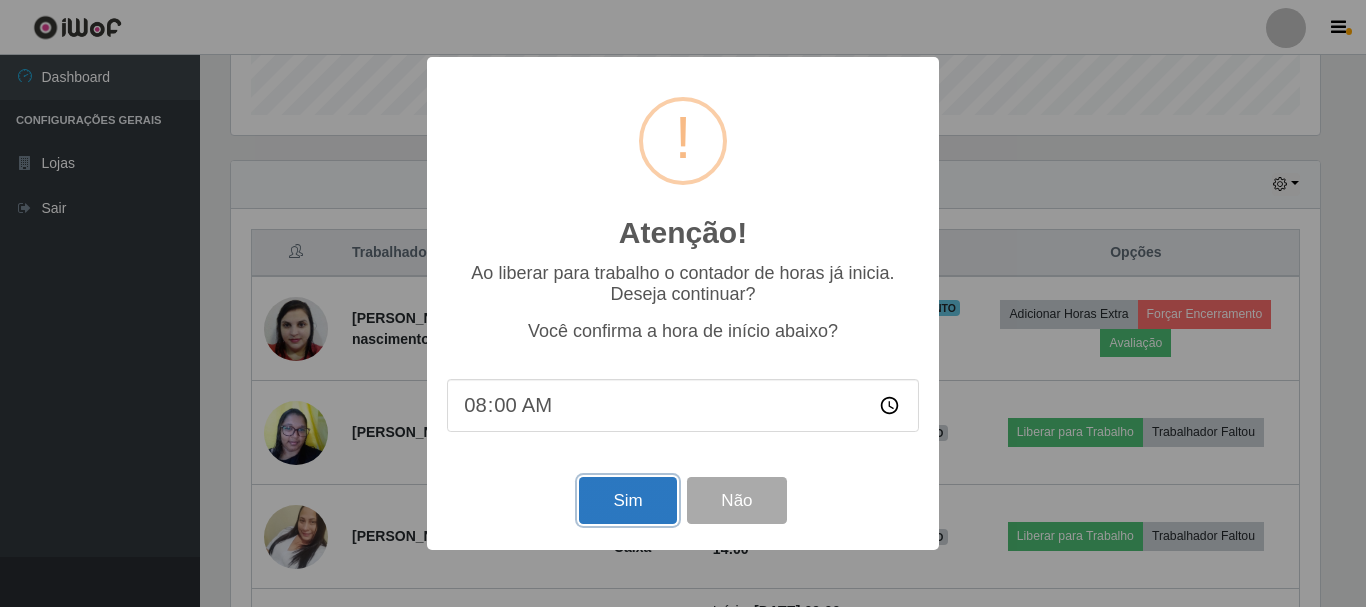 click on "Sim" at bounding box center [627, 500] 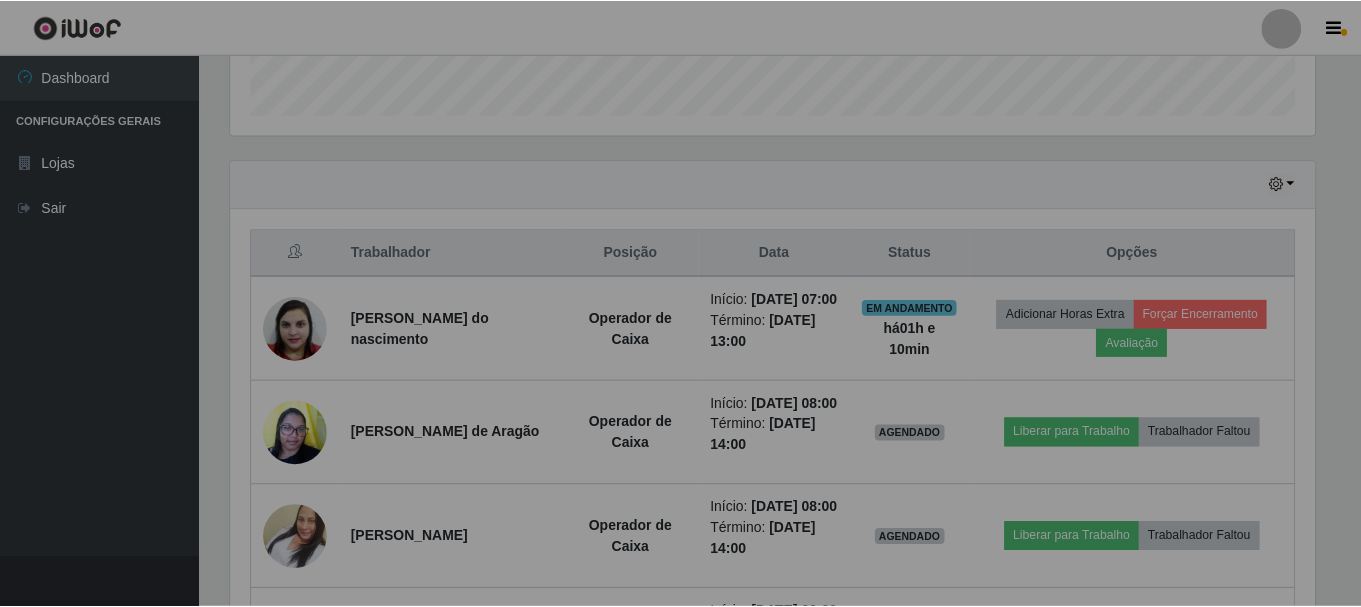 scroll, scrollTop: 999585, scrollLeft: 998901, axis: both 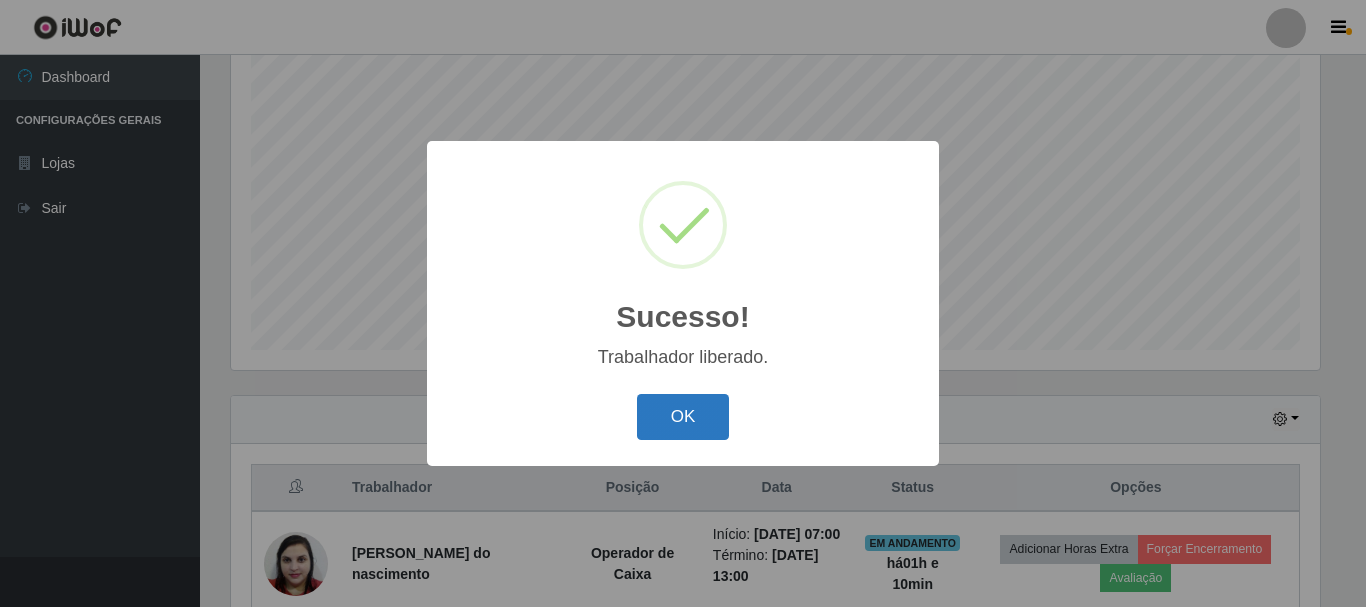click on "OK" at bounding box center (683, 417) 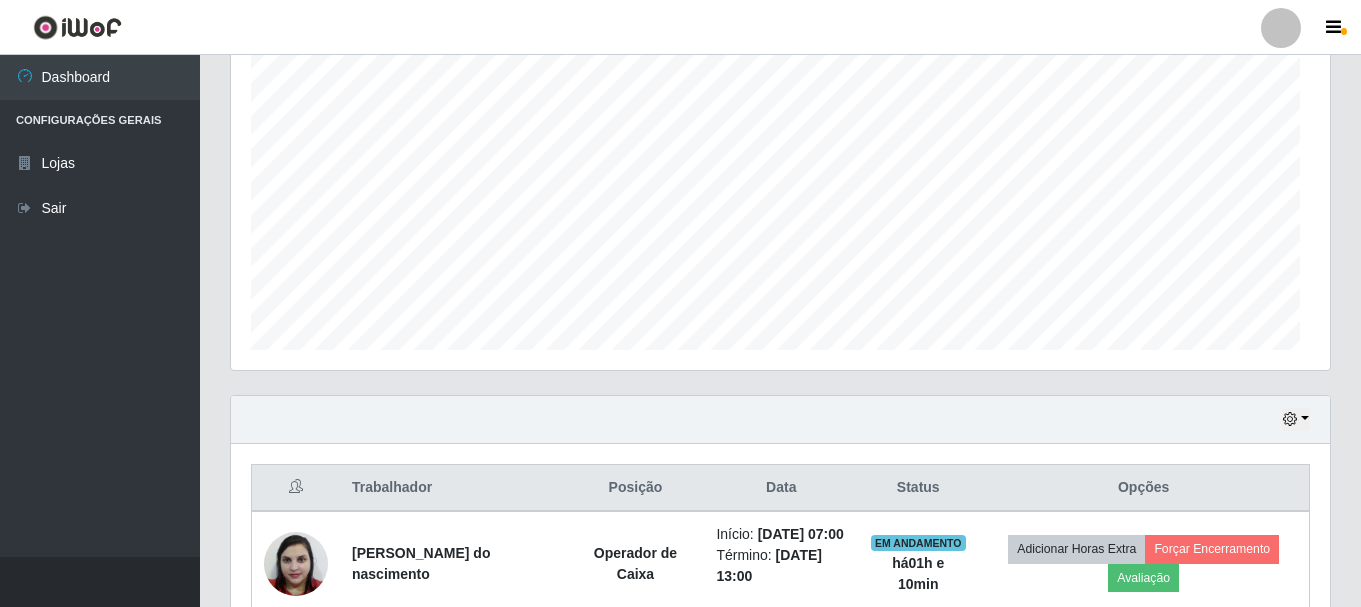 scroll, scrollTop: 311, scrollLeft: 0, axis: vertical 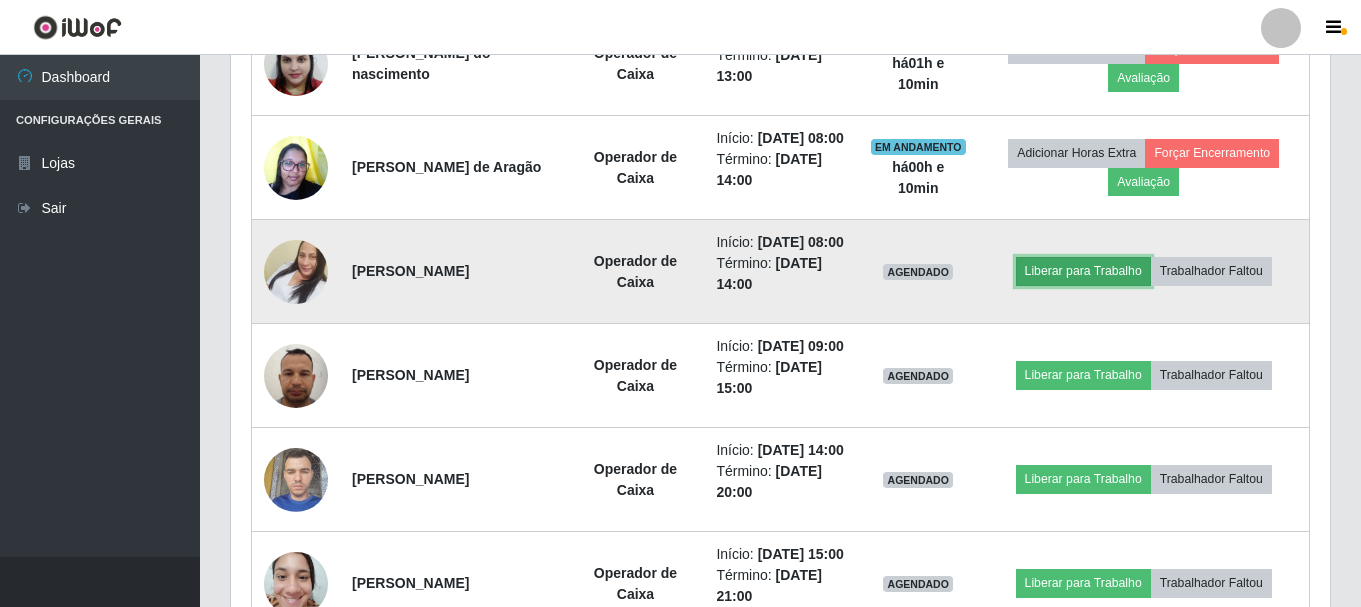 click on "Liberar para Trabalho" at bounding box center (1083, 271) 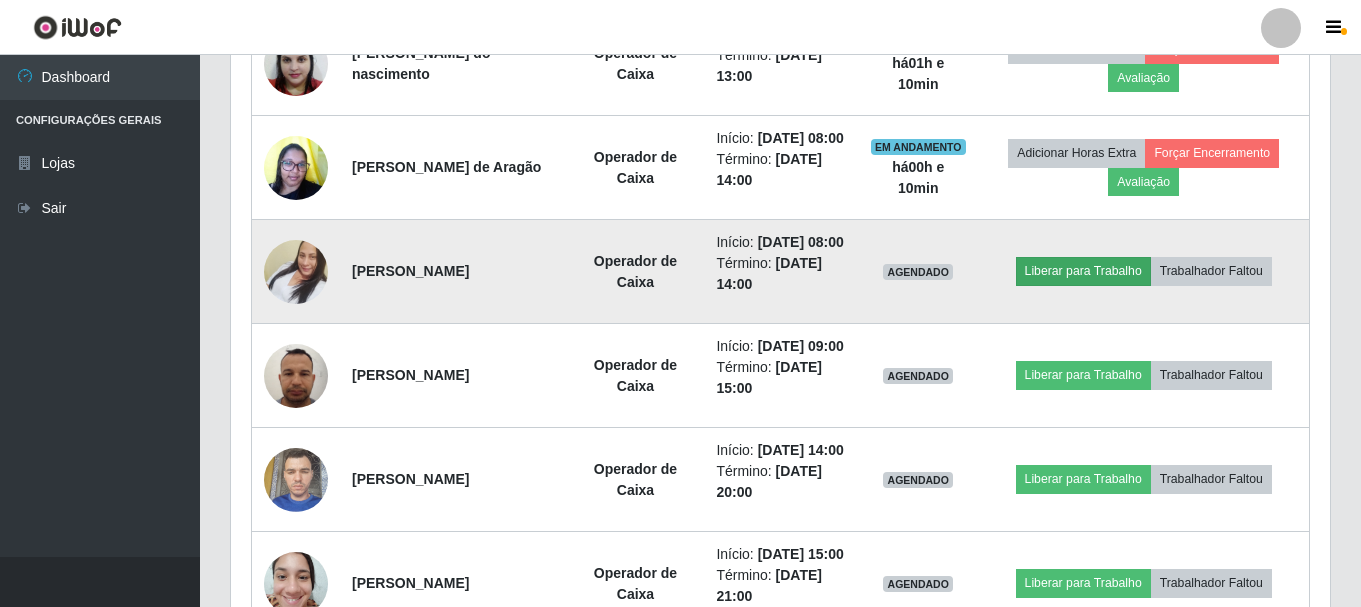 scroll, scrollTop: 999585, scrollLeft: 998911, axis: both 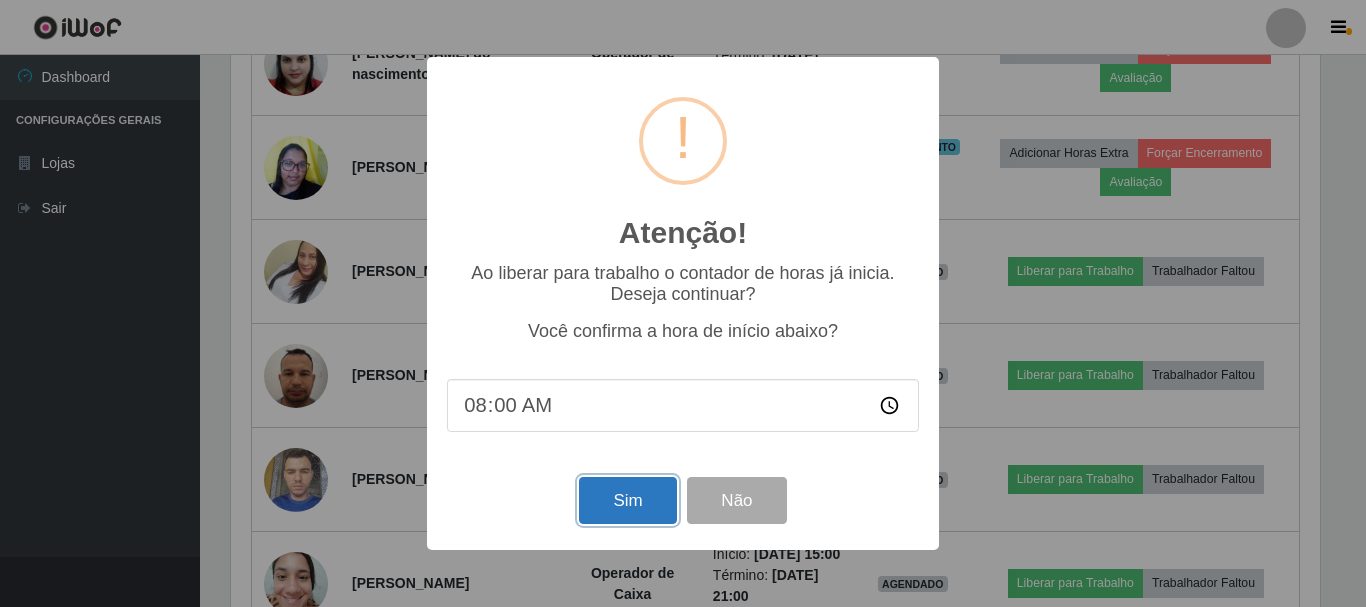click on "Sim" at bounding box center (627, 500) 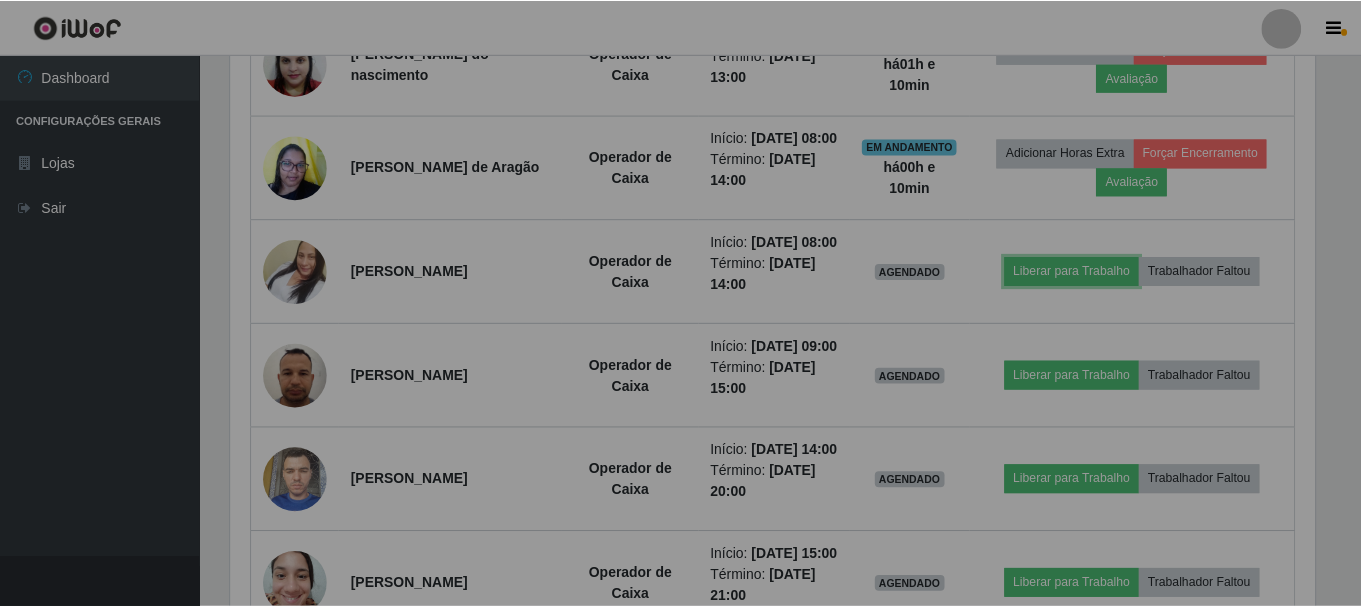 scroll, scrollTop: 999585, scrollLeft: 998901, axis: both 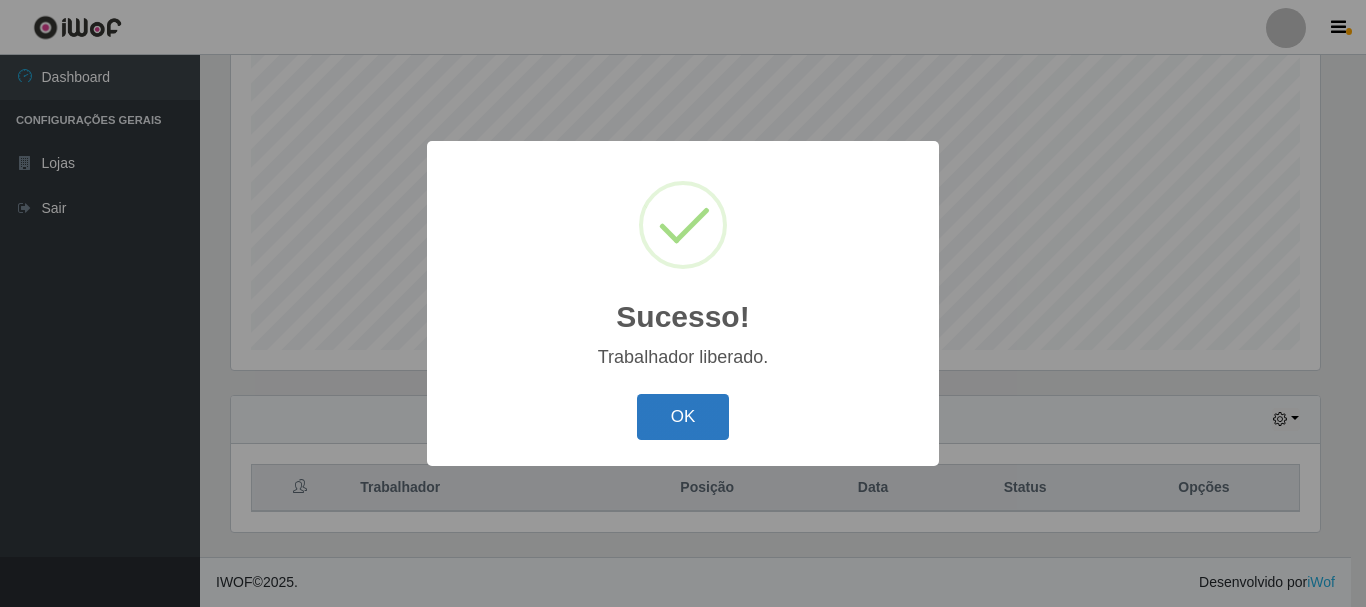 click on "OK" at bounding box center [683, 417] 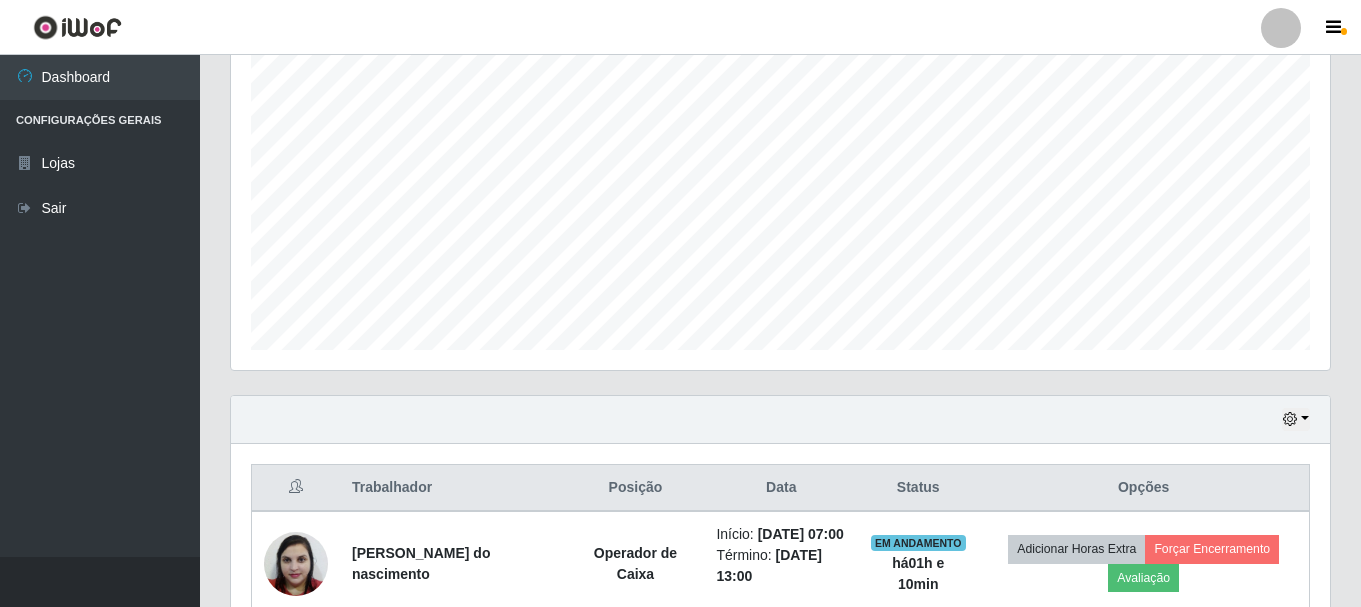scroll, scrollTop: 999585, scrollLeft: 998901, axis: both 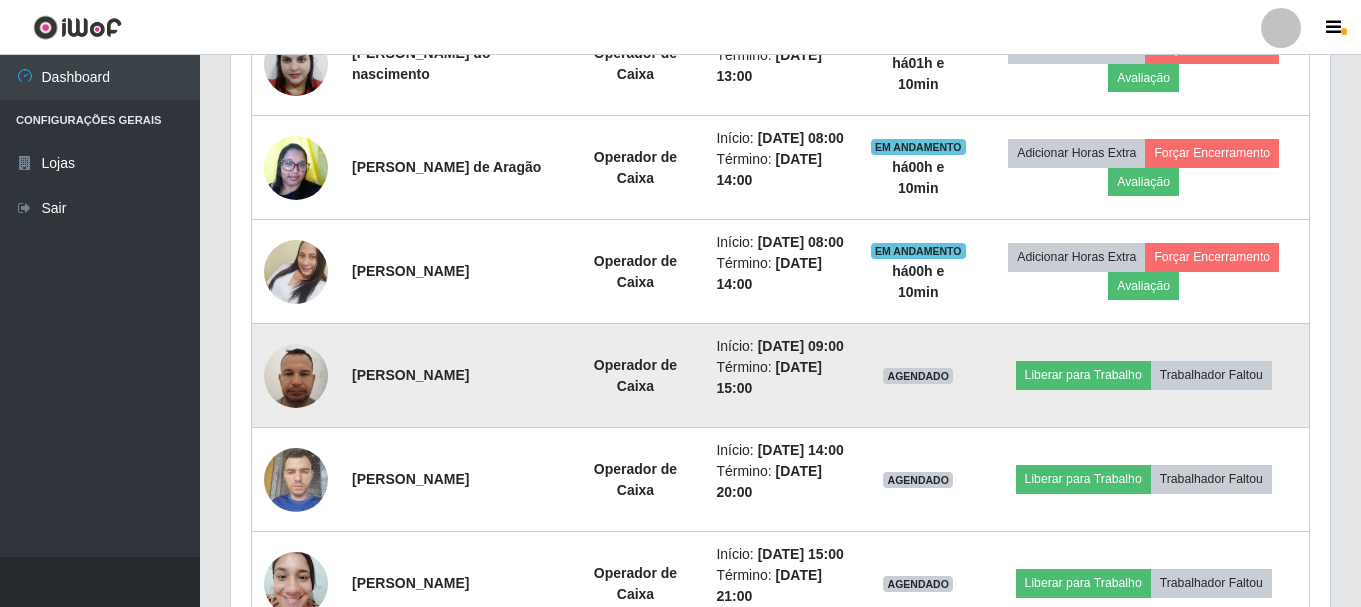 click at bounding box center [296, 375] 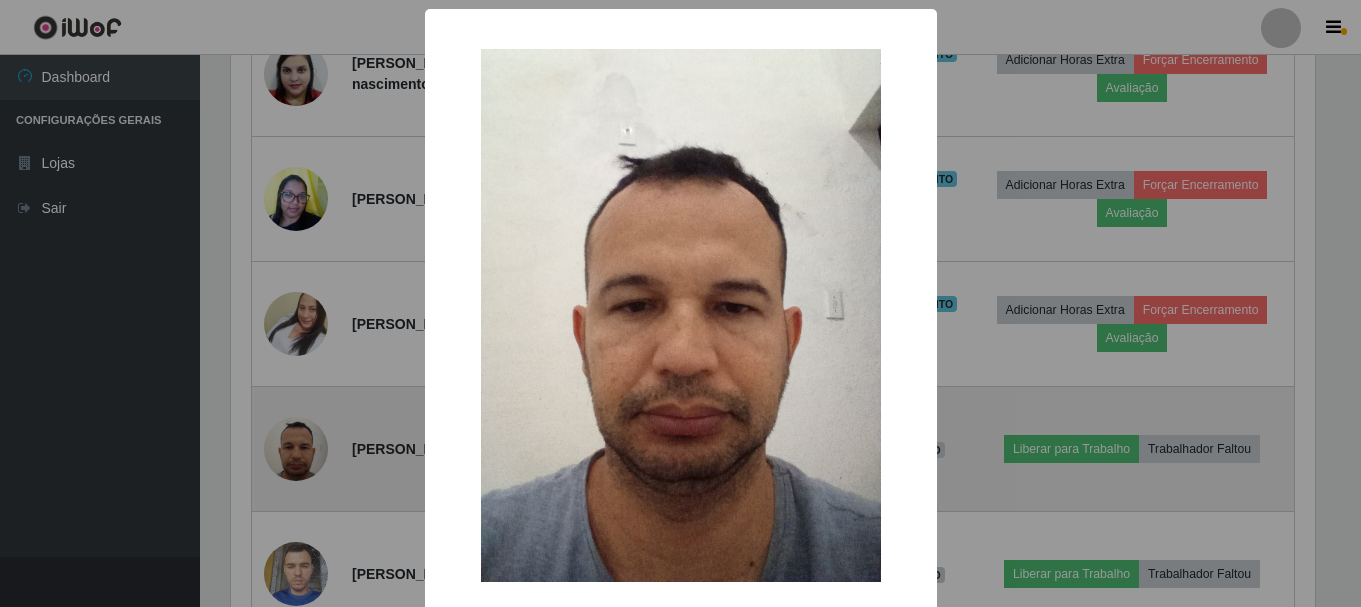 scroll, scrollTop: 999585, scrollLeft: 998911, axis: both 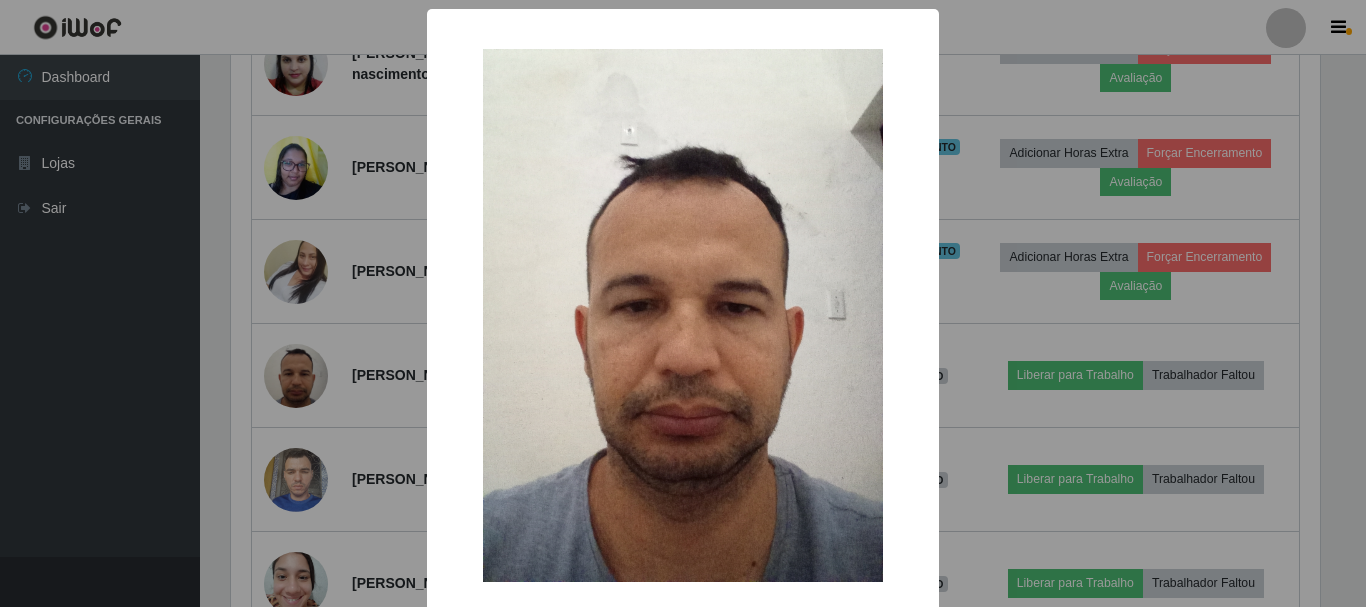 click on "× OK Cancel" at bounding box center (683, 303) 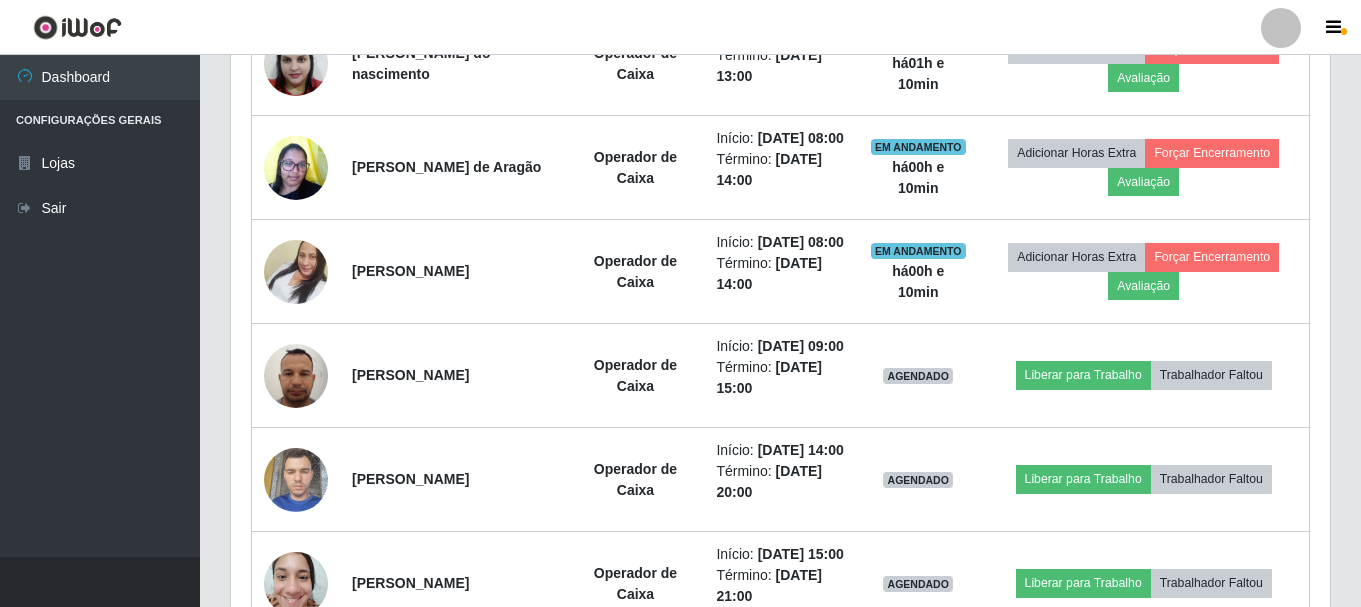 scroll 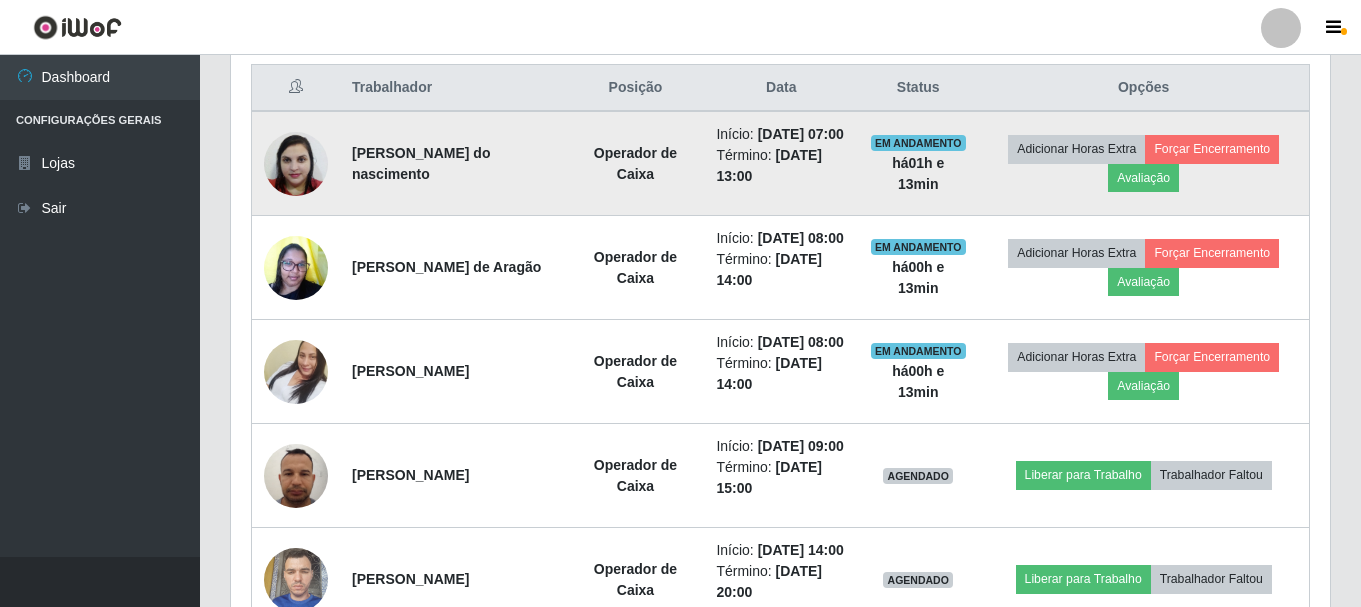 drag, startPoint x: 343, startPoint y: 165, endPoint x: 555, endPoint y: 184, distance: 212.84972 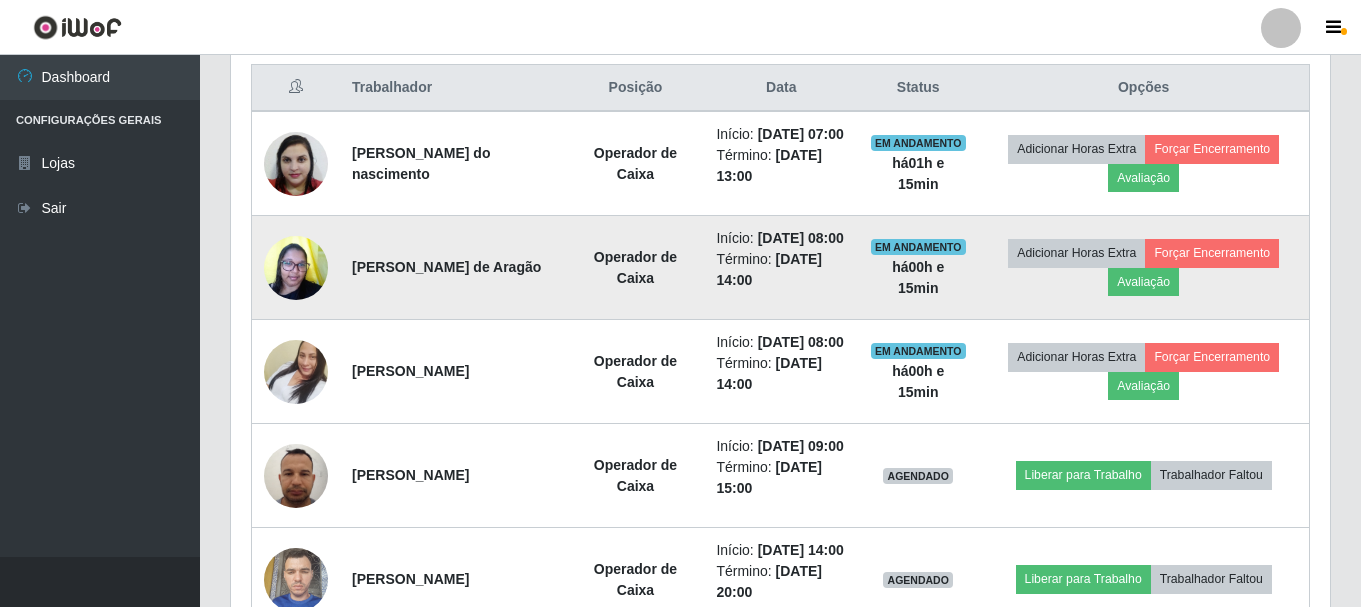 drag, startPoint x: 343, startPoint y: 303, endPoint x: 573, endPoint y: 300, distance: 230.01956 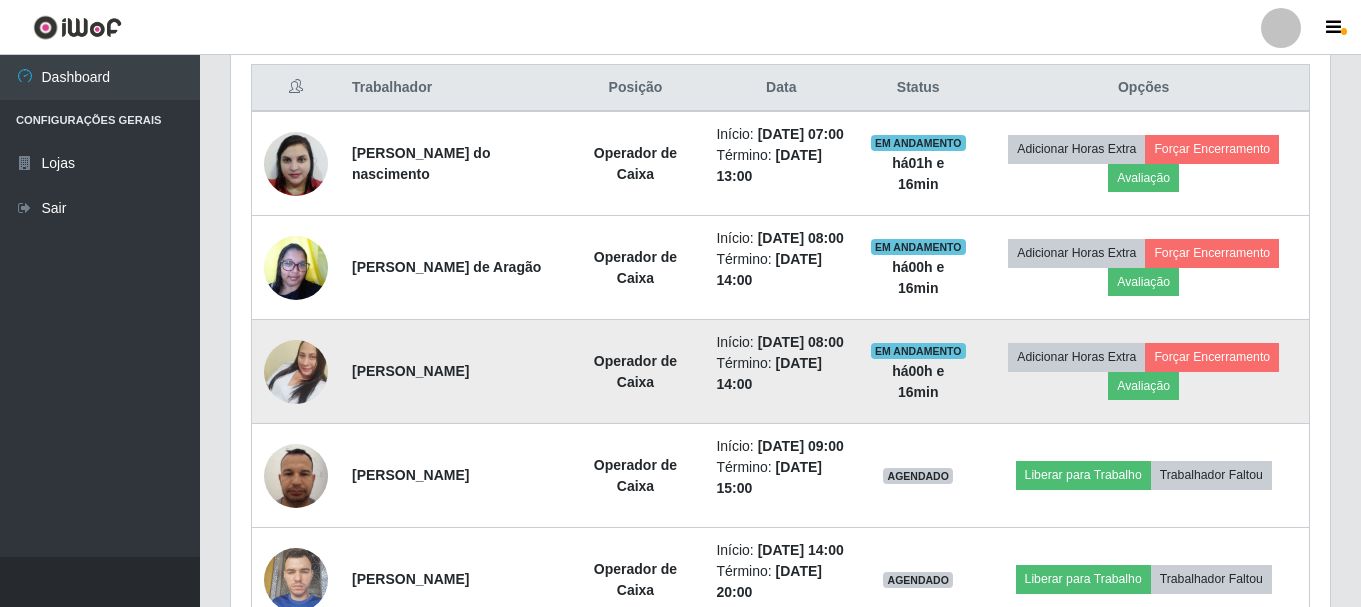 drag, startPoint x: 345, startPoint y: 425, endPoint x: 522, endPoint y: 424, distance: 177.00282 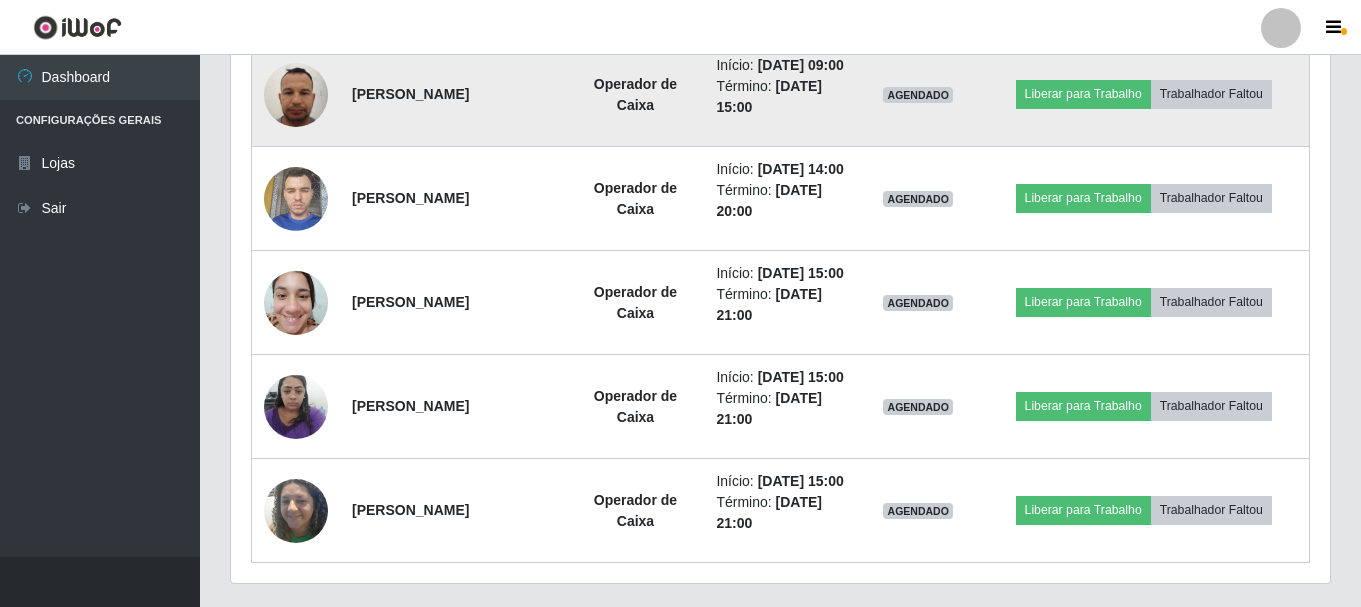 scroll, scrollTop: 1165, scrollLeft: 0, axis: vertical 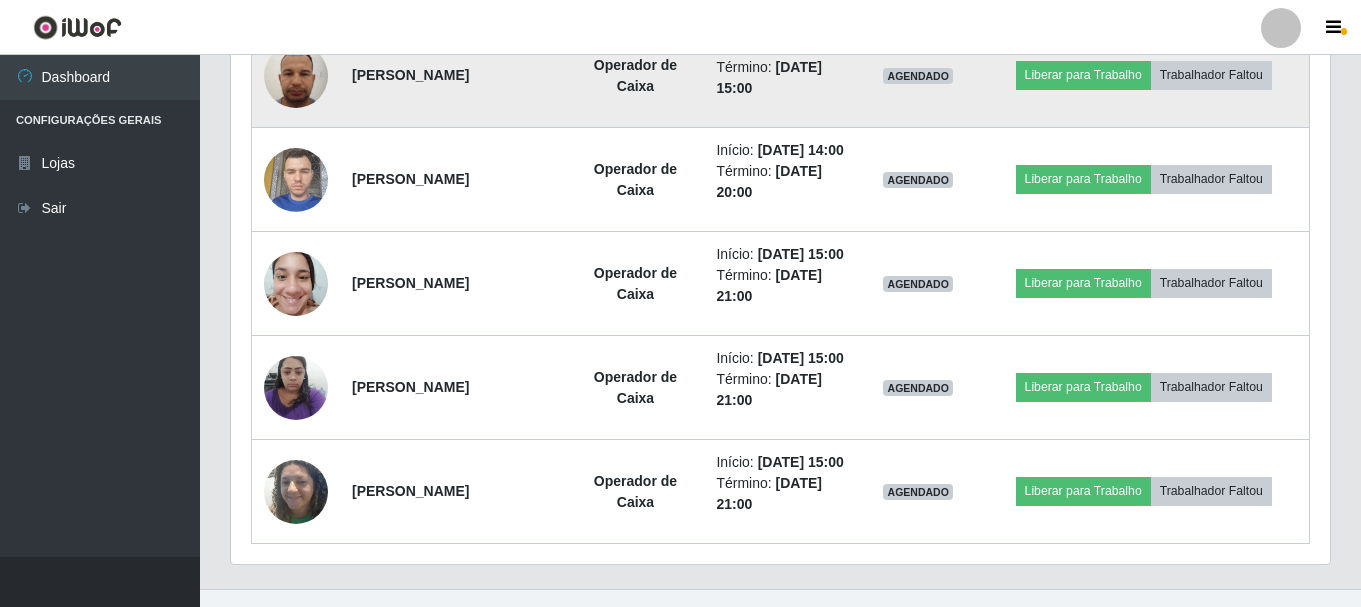 drag, startPoint x: 339, startPoint y: 142, endPoint x: 524, endPoint y: 161, distance: 185.97311 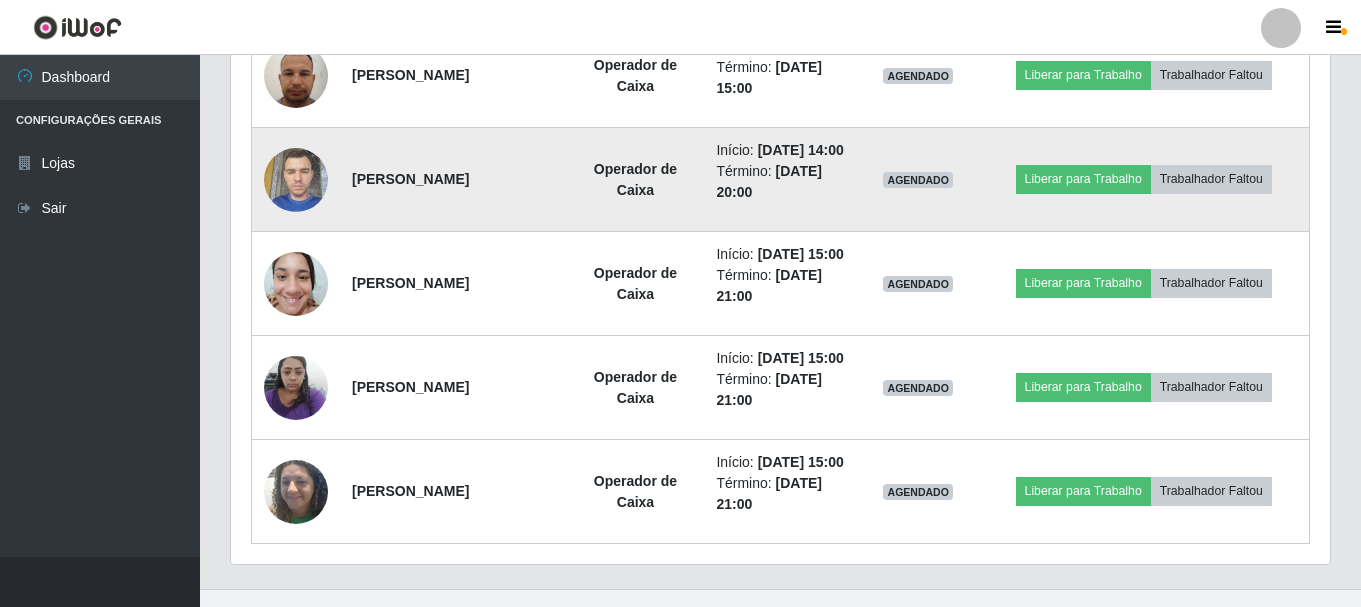drag, startPoint x: 347, startPoint y: 272, endPoint x: 504, endPoint y: 283, distance: 157.38487 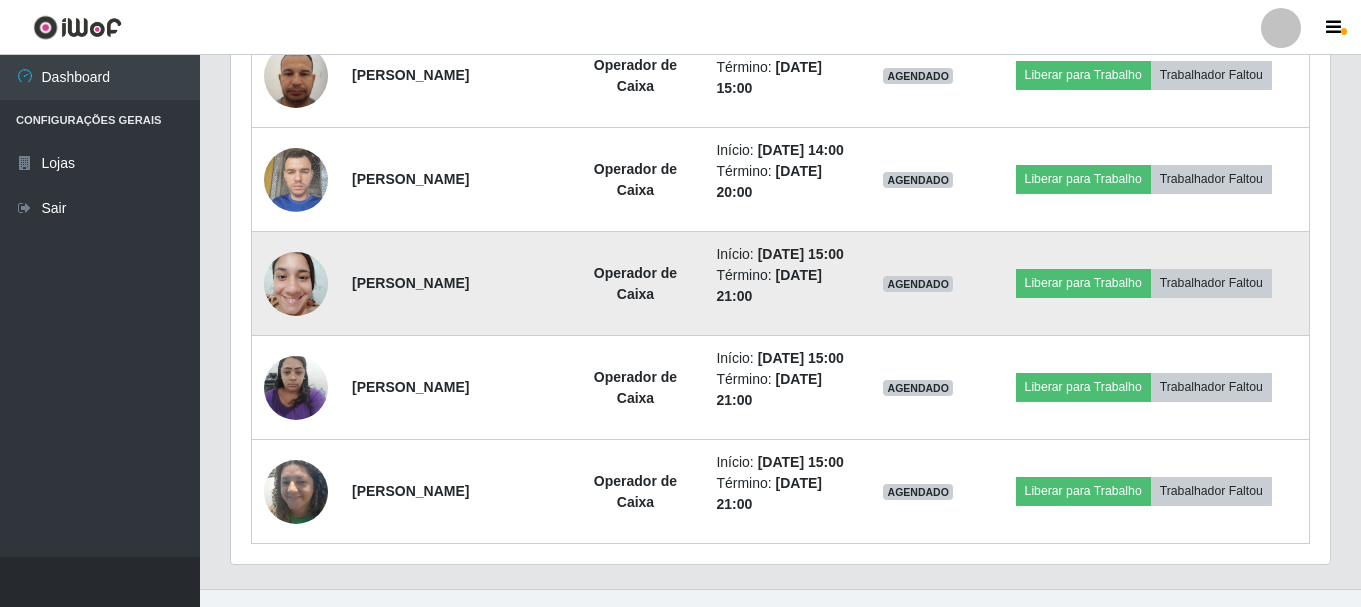 drag, startPoint x: 344, startPoint y: 402, endPoint x: 585, endPoint y: 407, distance: 241.05186 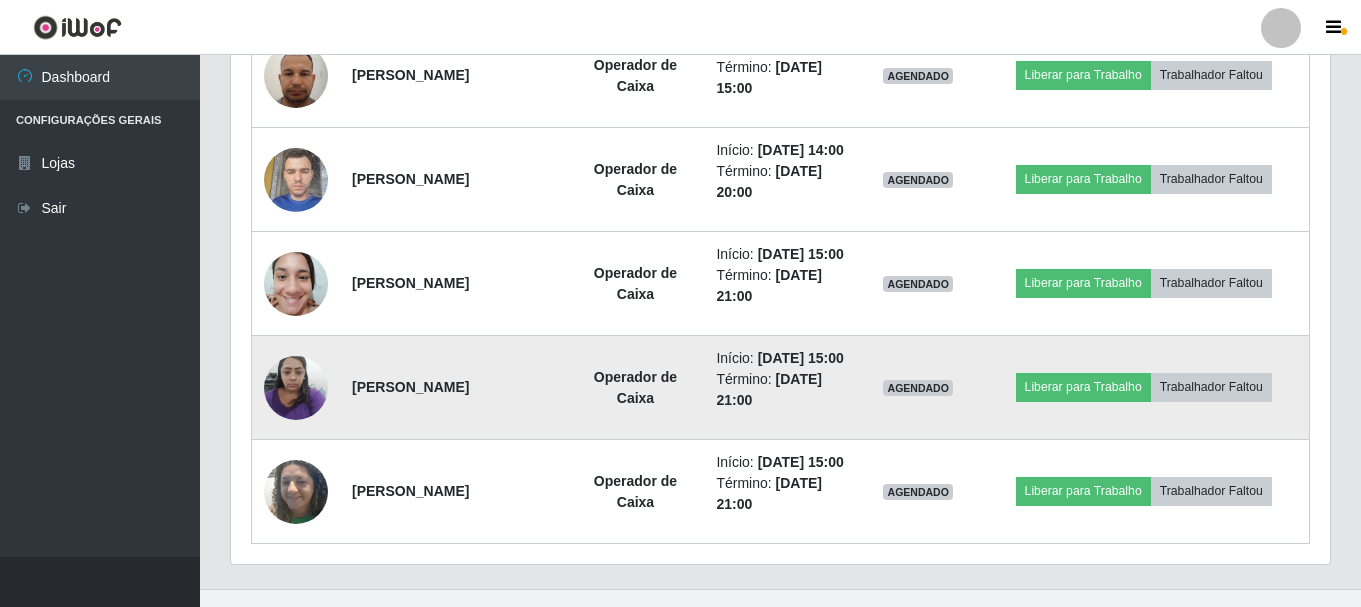 drag, startPoint x: 348, startPoint y: 522, endPoint x: 508, endPoint y: 543, distance: 161.37224 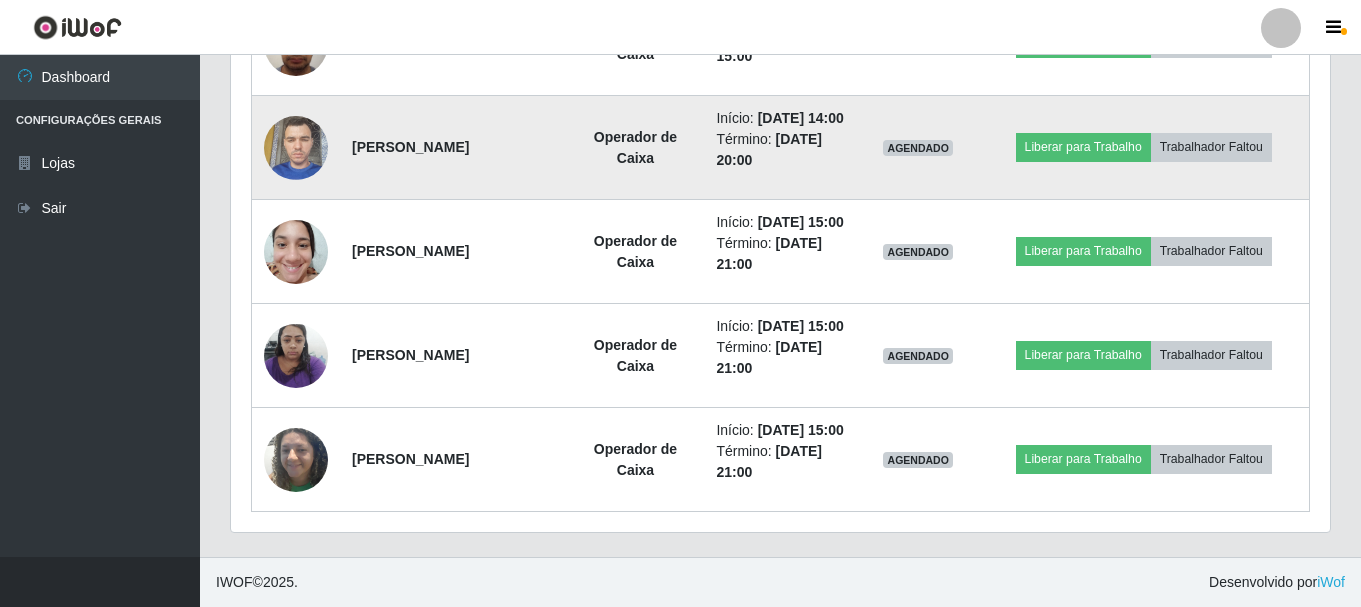 scroll, scrollTop: 1365, scrollLeft: 0, axis: vertical 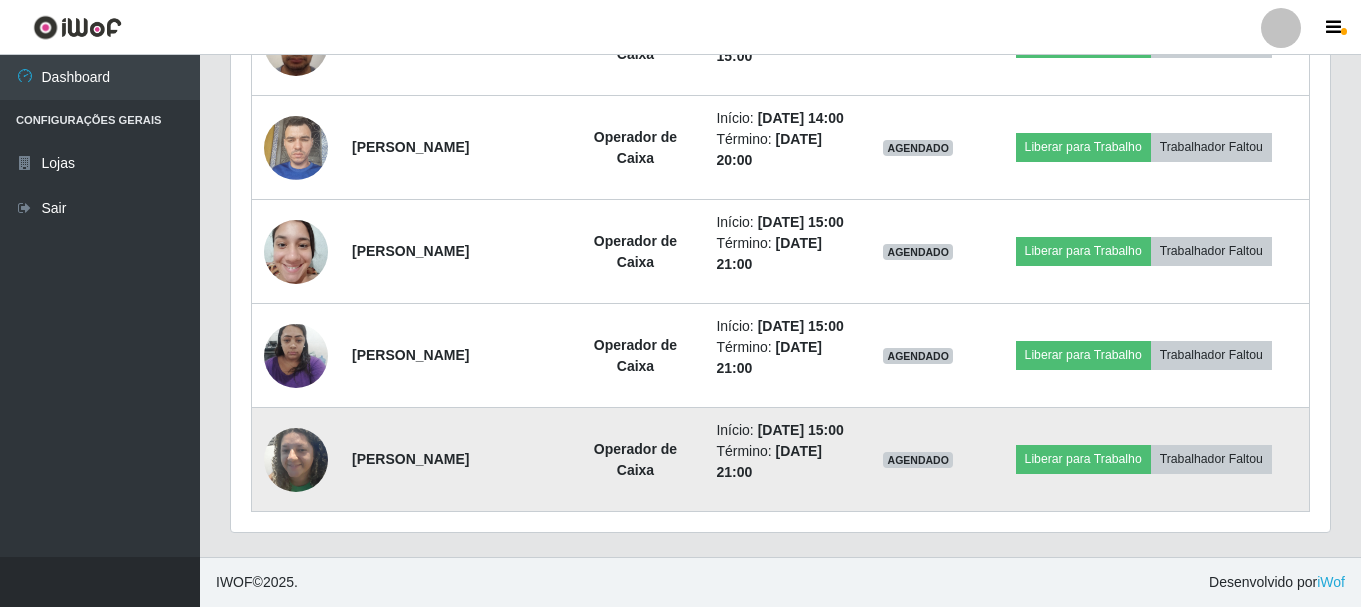 drag, startPoint x: 347, startPoint y: 454, endPoint x: 521, endPoint y: 454, distance: 174 